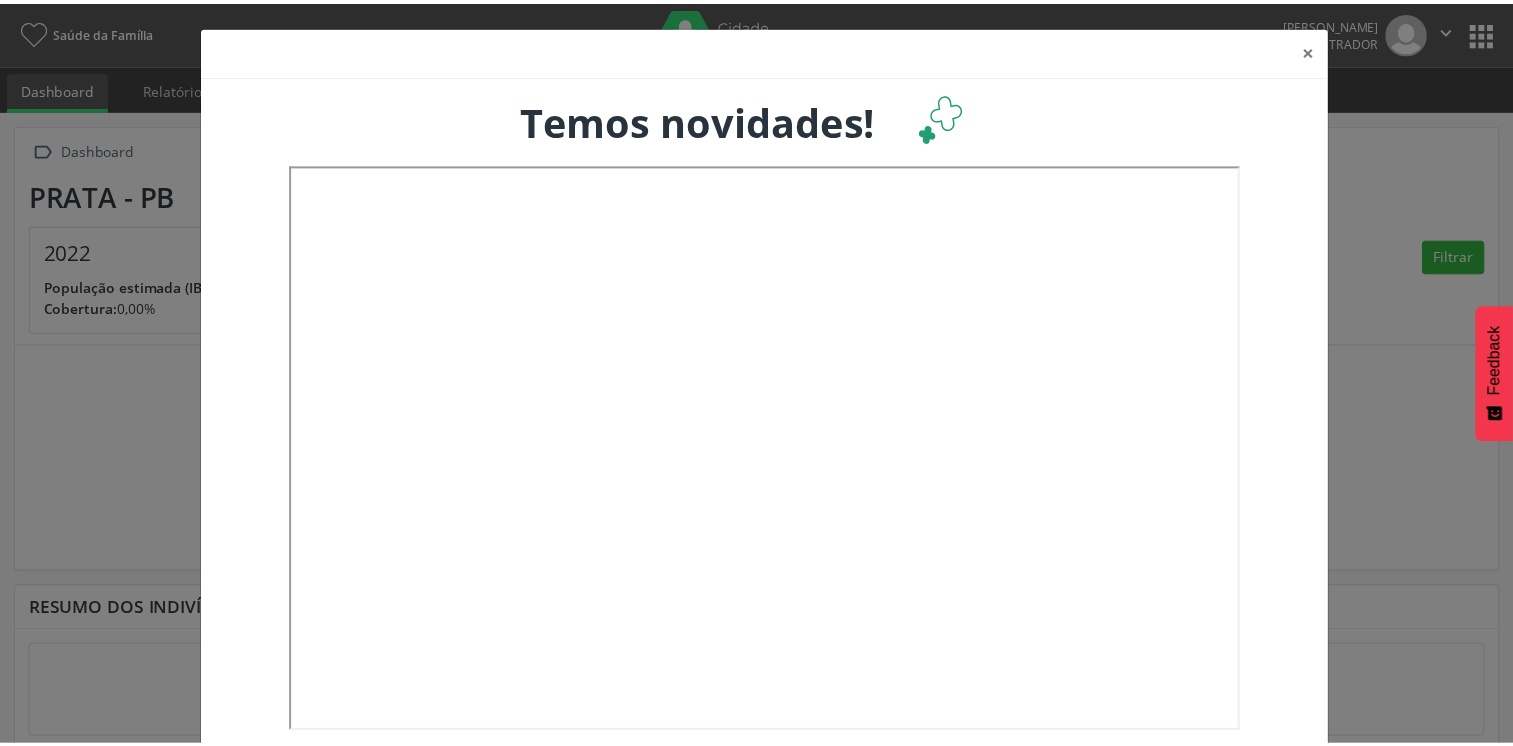 scroll, scrollTop: 0, scrollLeft: 0, axis: both 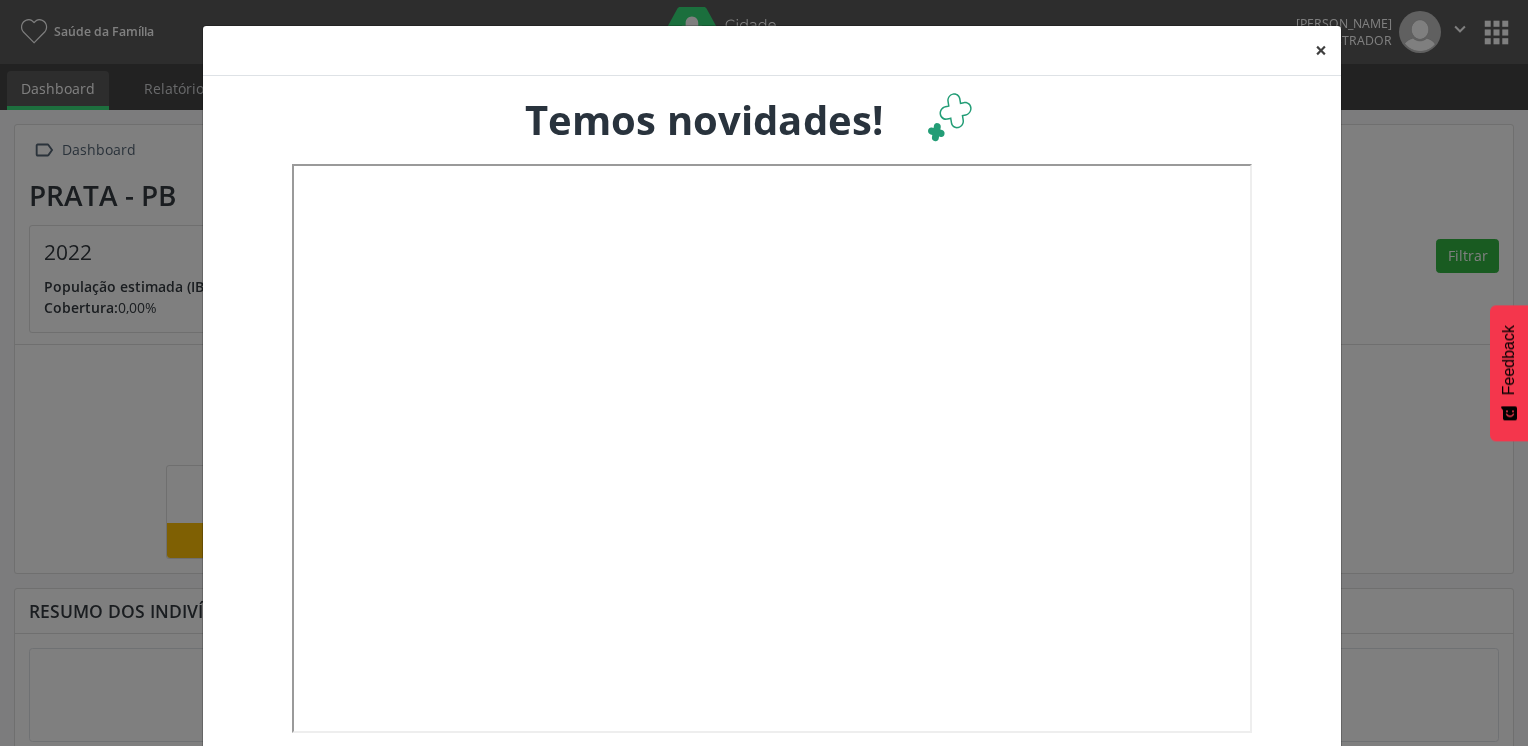 drag, startPoint x: 1282, startPoint y: 43, endPoint x: 1294, endPoint y: 59, distance: 20 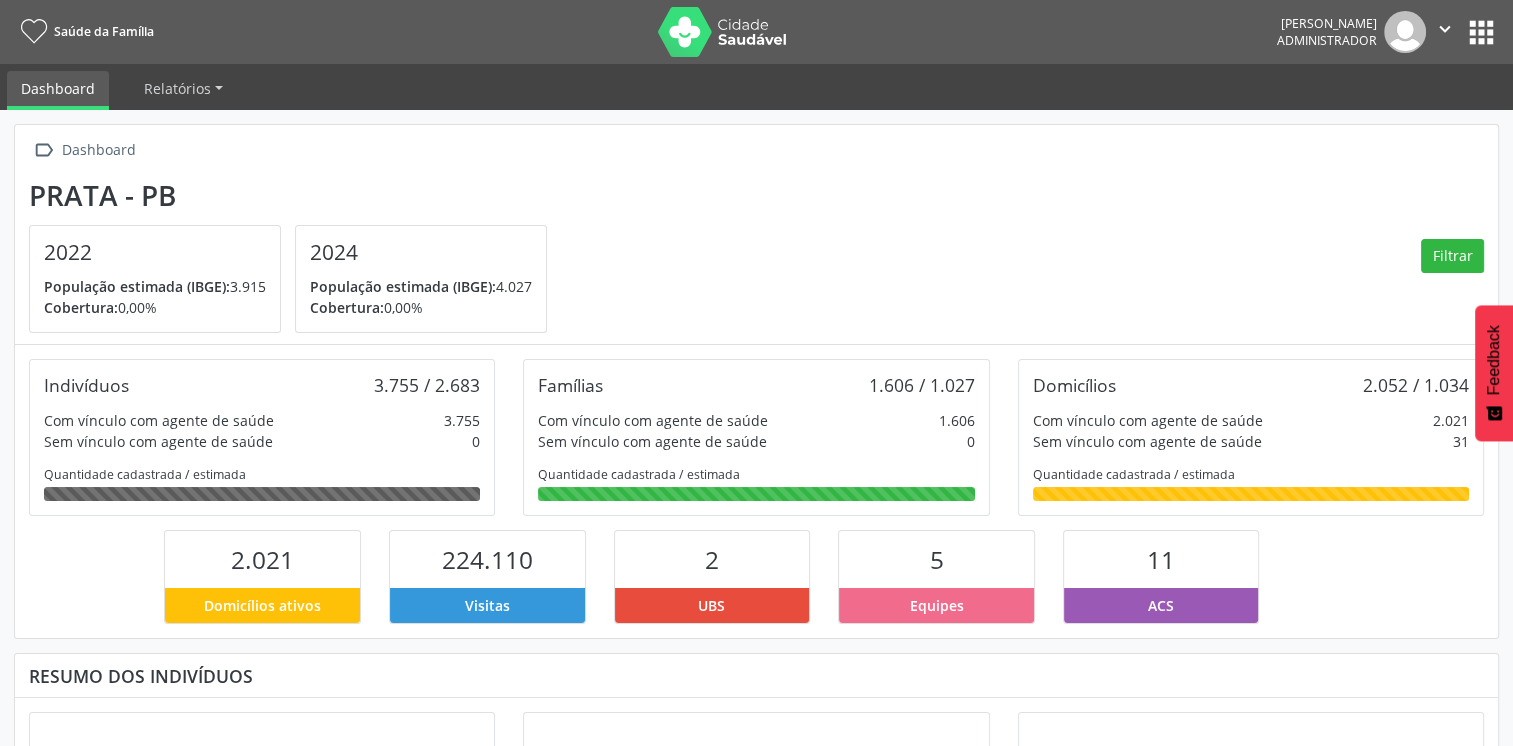 drag, startPoint x: 1309, startPoint y: 54, endPoint x: 1337, endPoint y: 53, distance: 28.01785 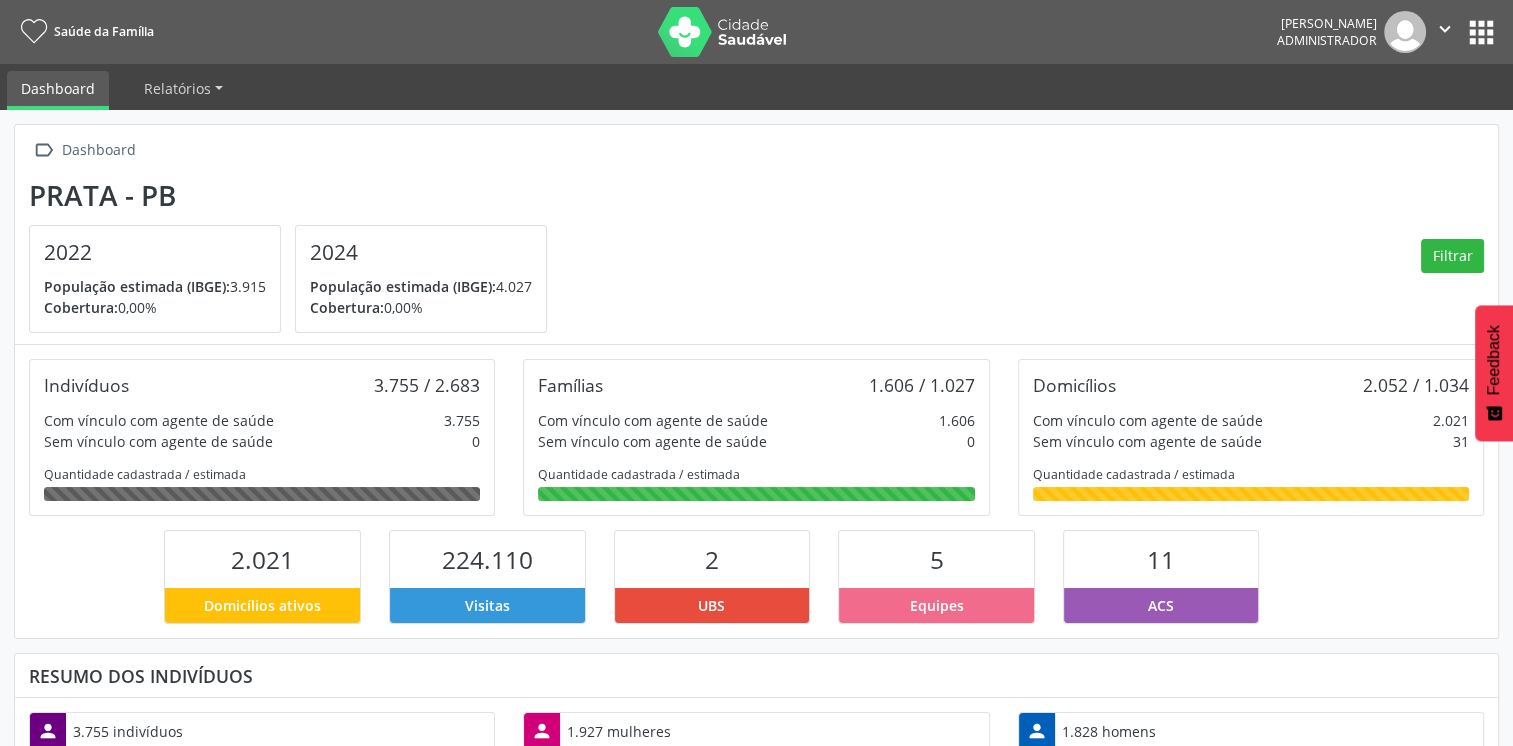 scroll, scrollTop: 999669, scrollLeft: 999505, axis: both 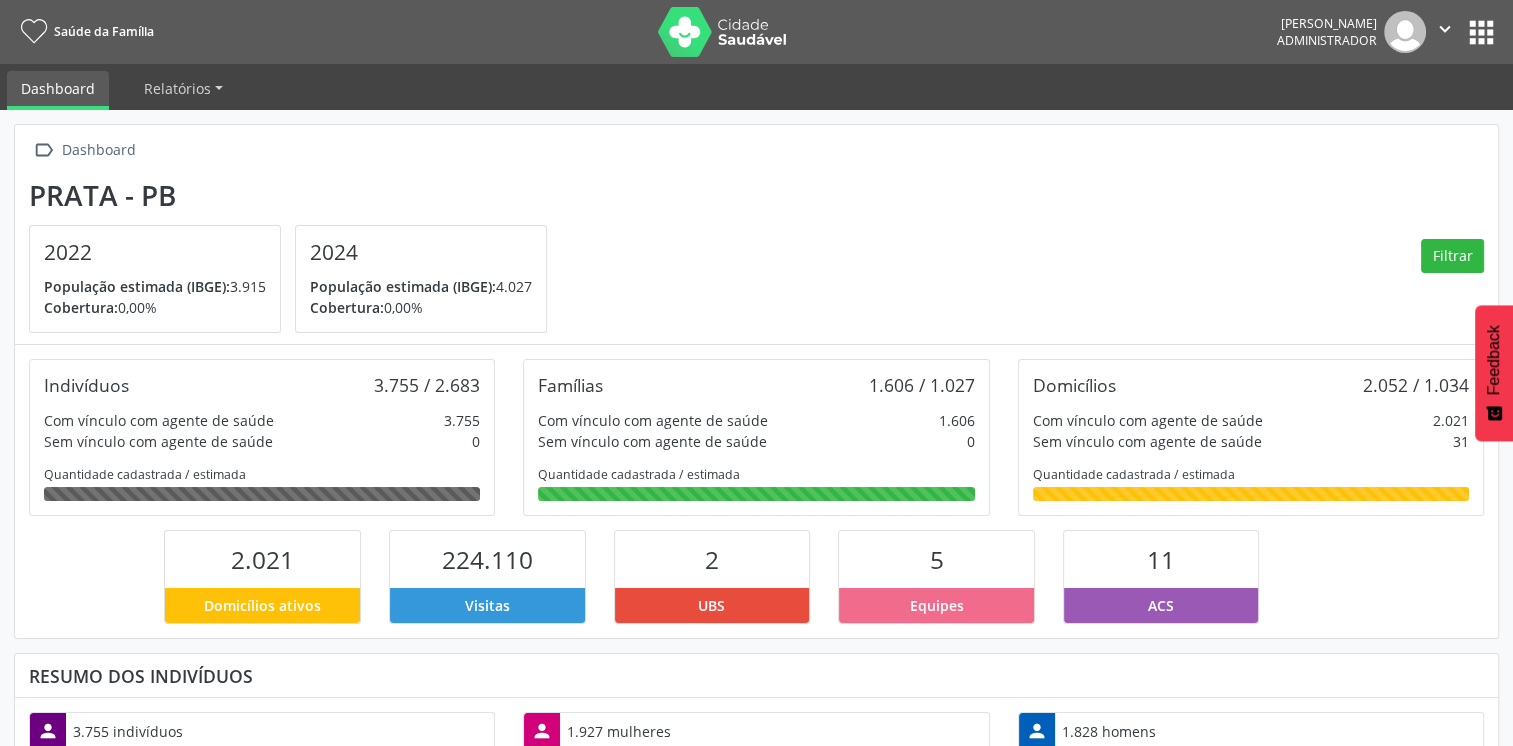 click on "" at bounding box center [1445, 29] 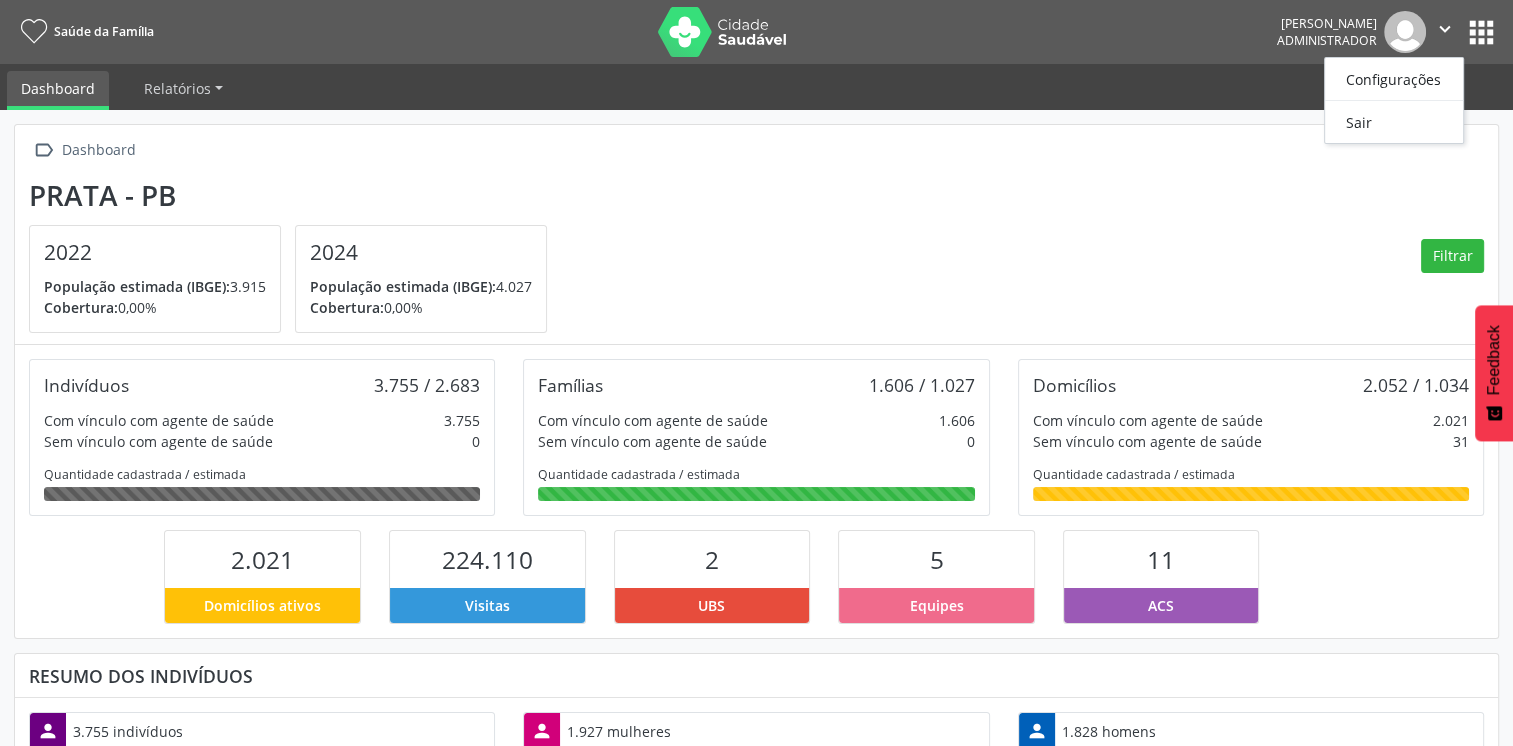 click on "apps" at bounding box center [1481, 32] 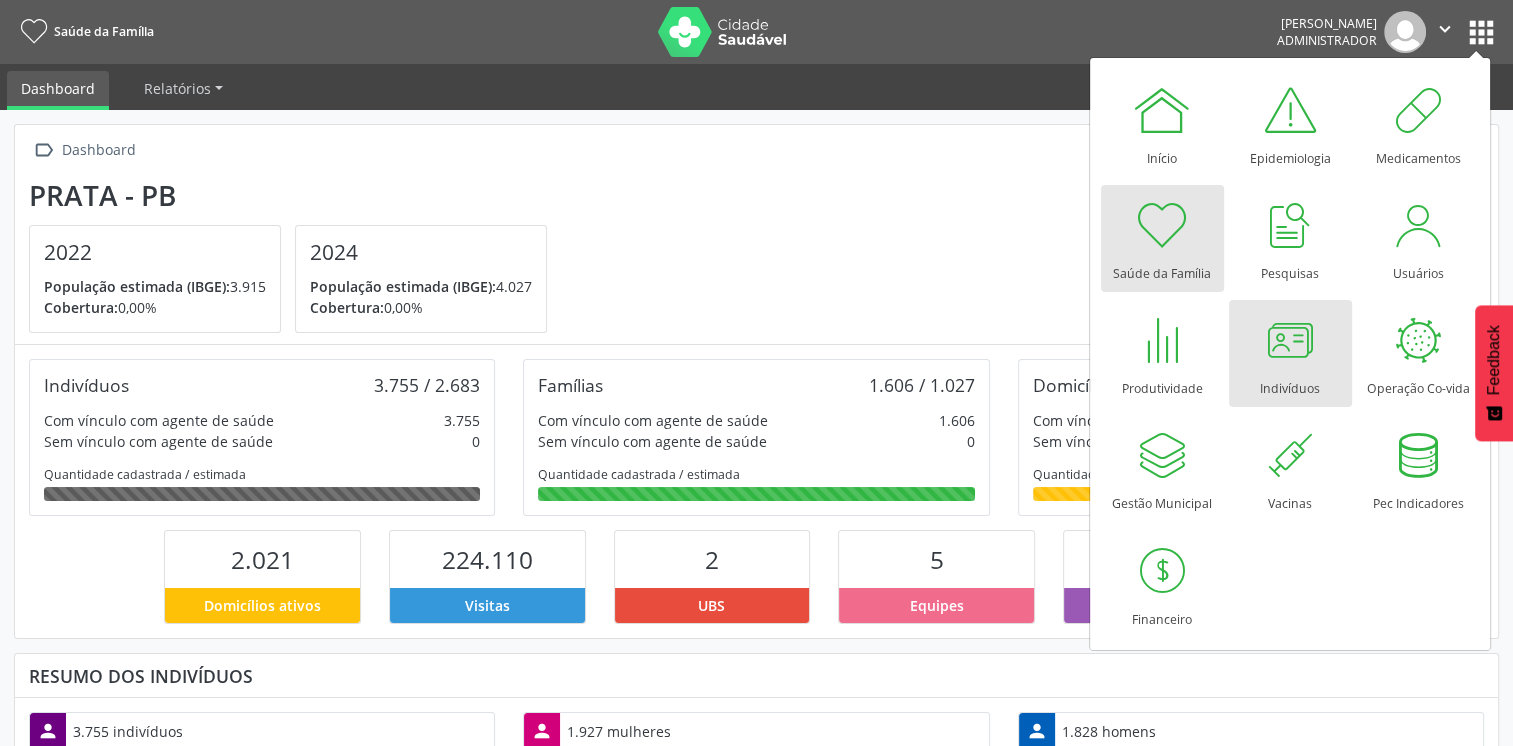 click at bounding box center [1290, 340] 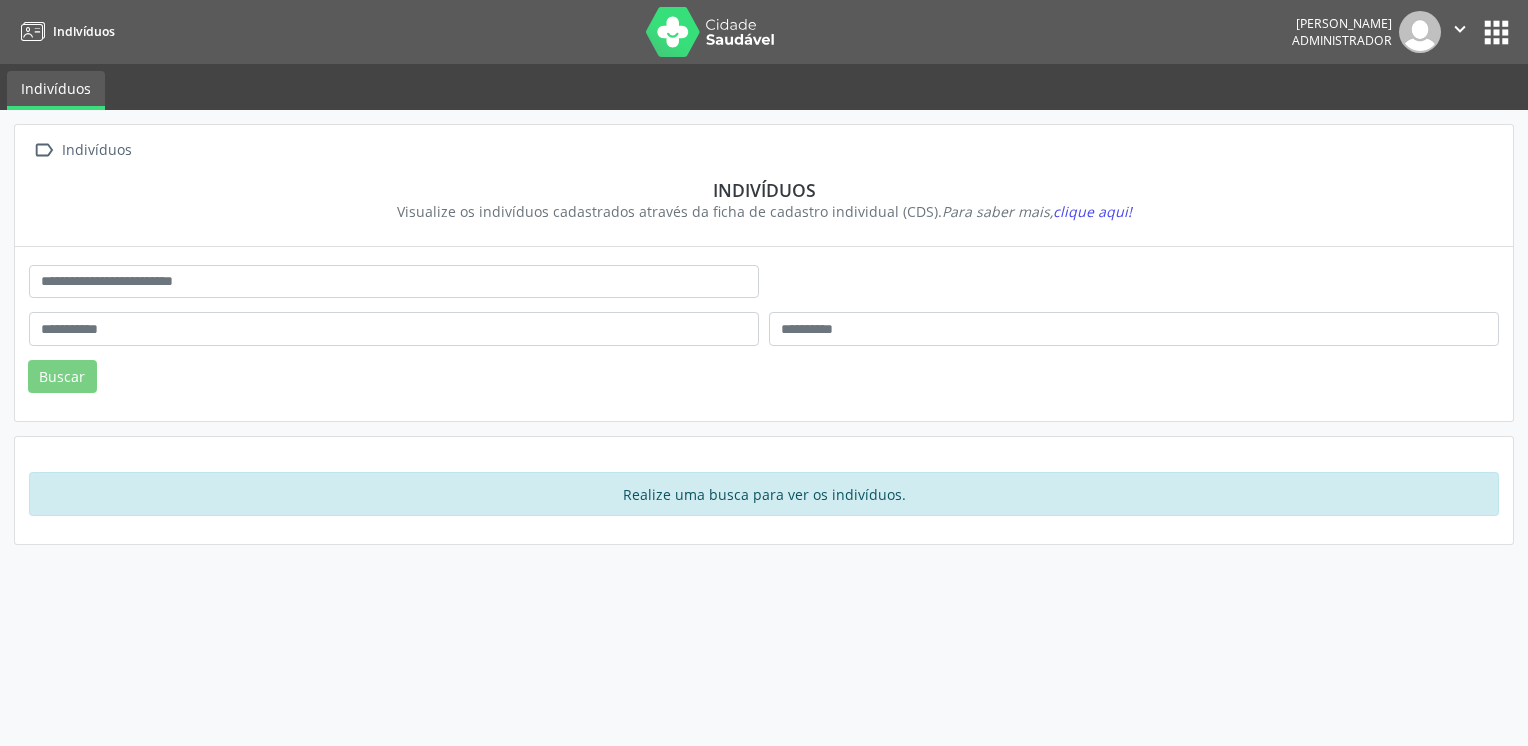 scroll, scrollTop: 0, scrollLeft: 0, axis: both 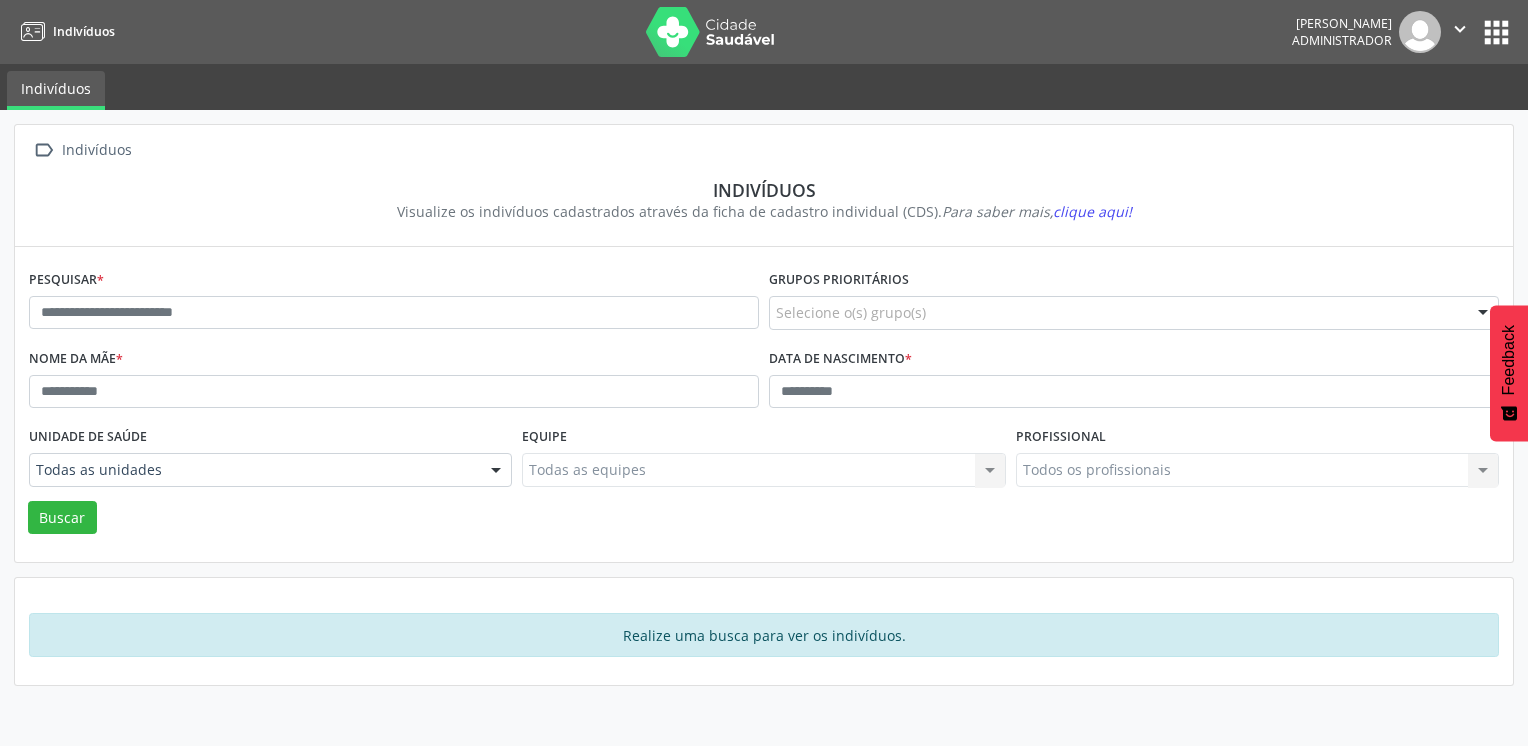 click on "apps" at bounding box center (1496, 32) 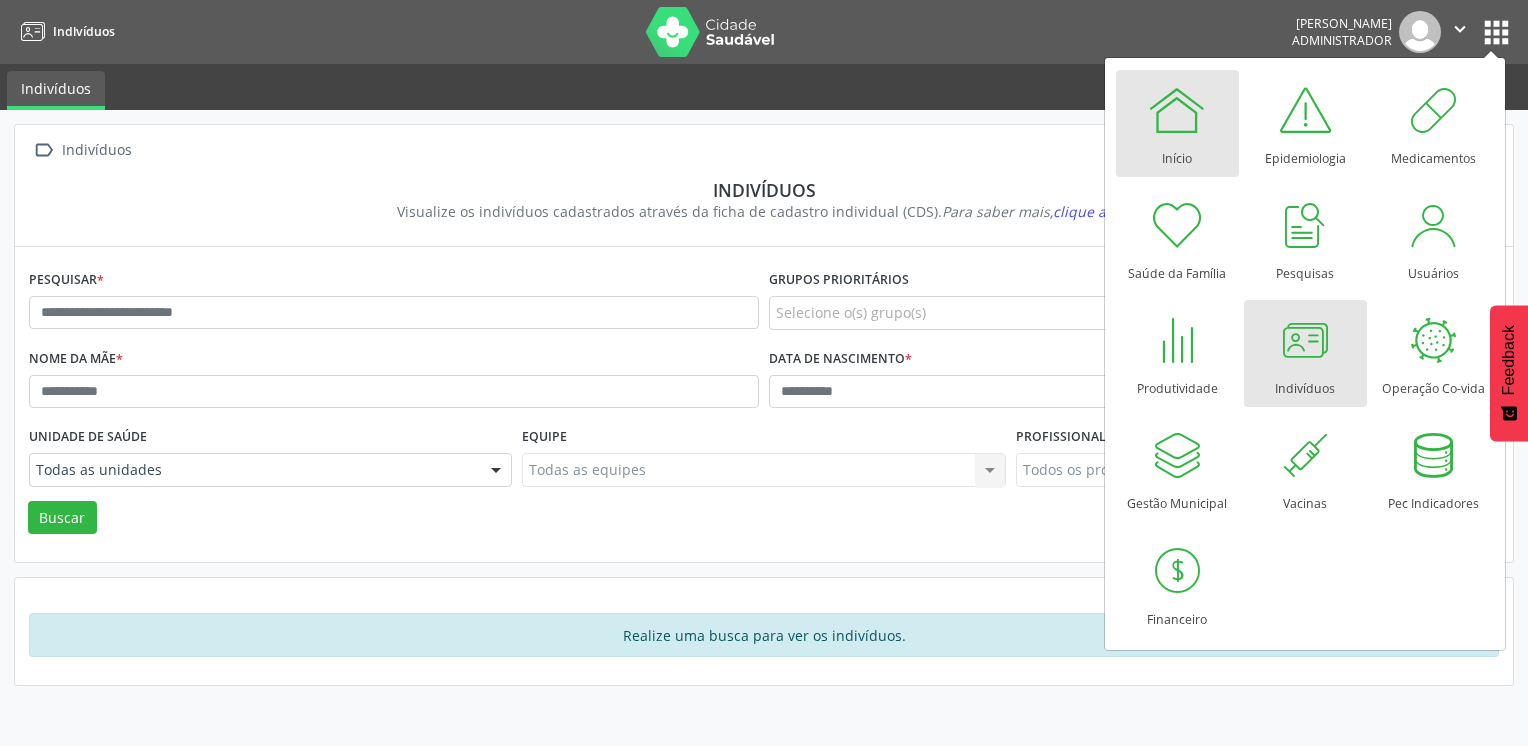 click at bounding box center (1177, 110) 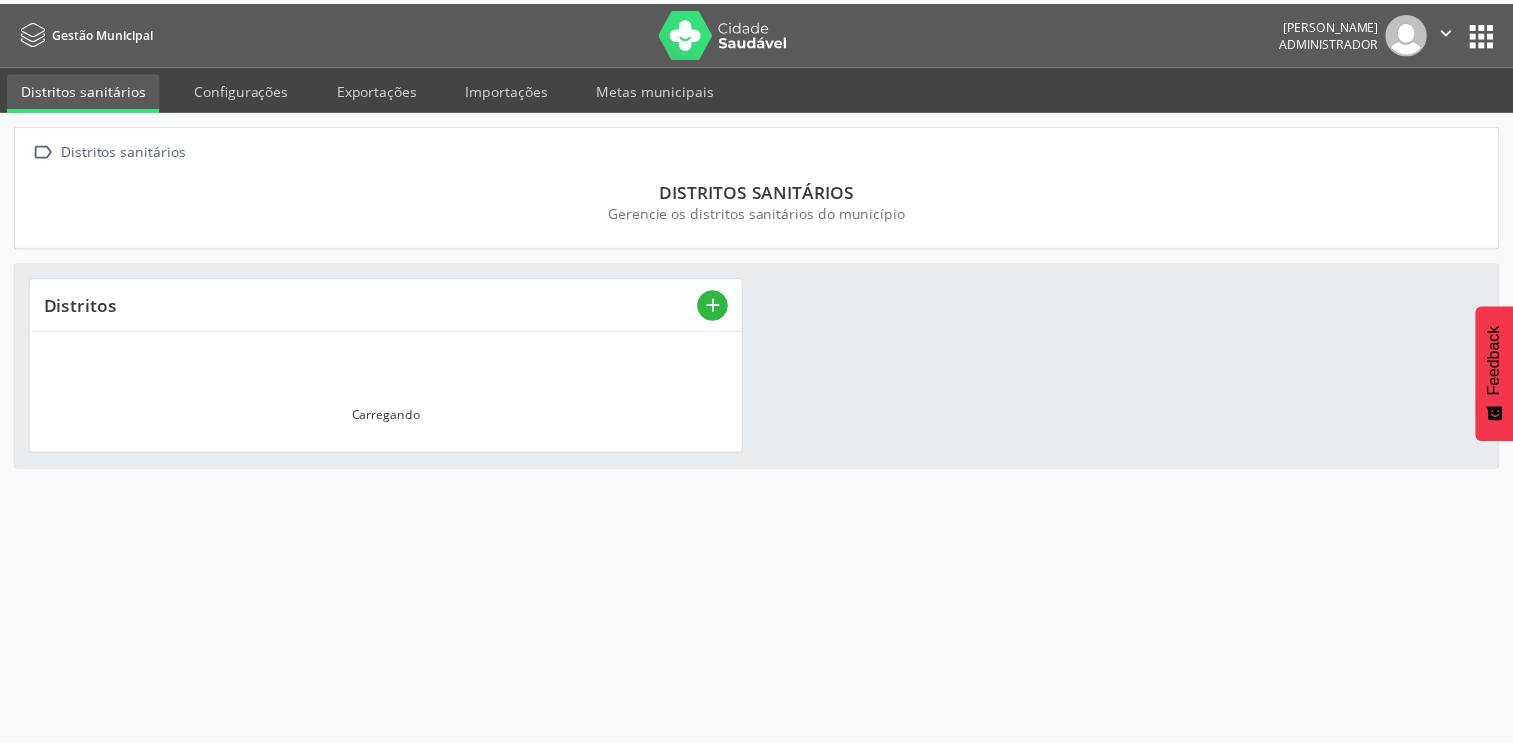 scroll, scrollTop: 0, scrollLeft: 0, axis: both 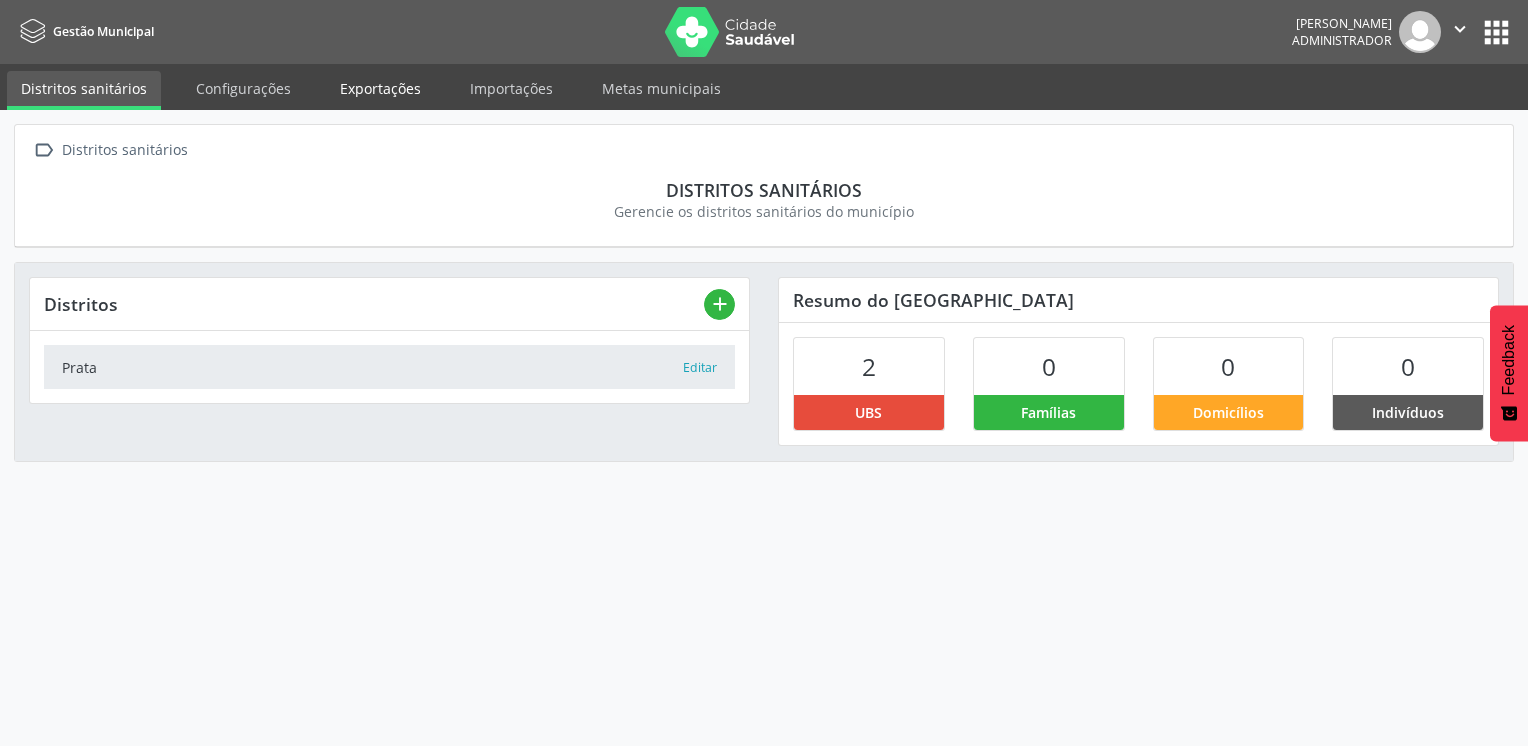 click on "Exportações" at bounding box center [380, 88] 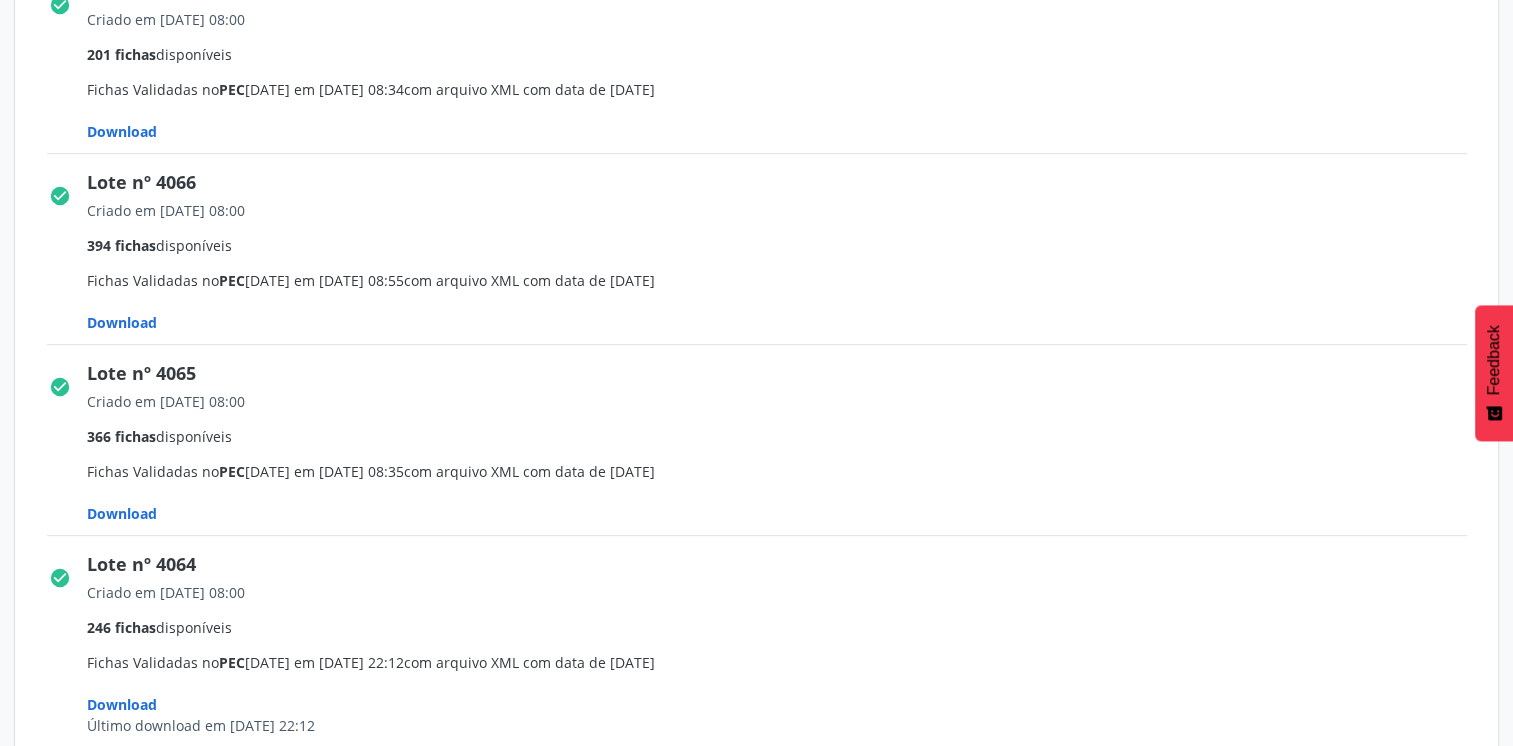 scroll, scrollTop: 700, scrollLeft: 0, axis: vertical 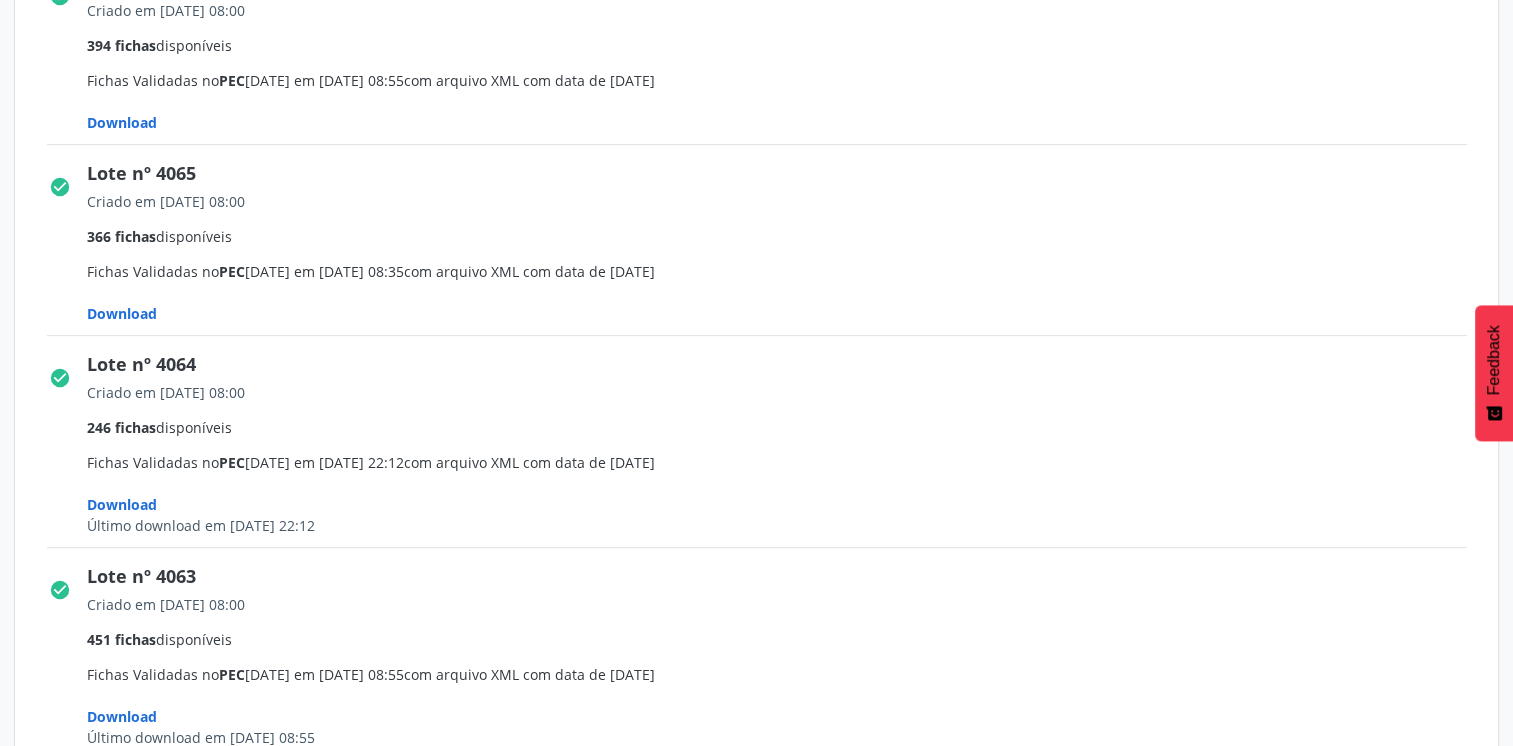 click on "Download" at bounding box center (122, -69) 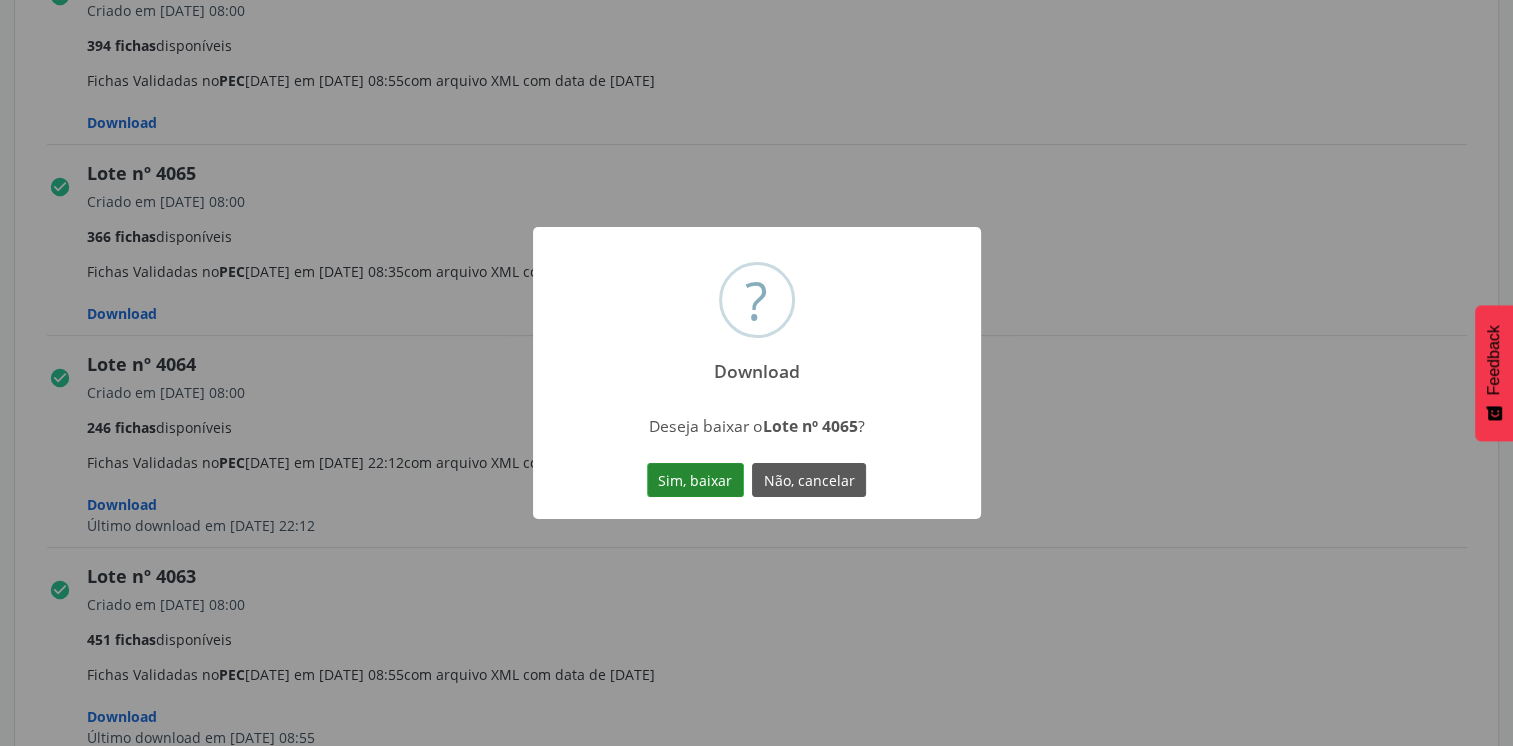 drag, startPoint x: 672, startPoint y: 489, endPoint x: 652, endPoint y: 459, distance: 36.05551 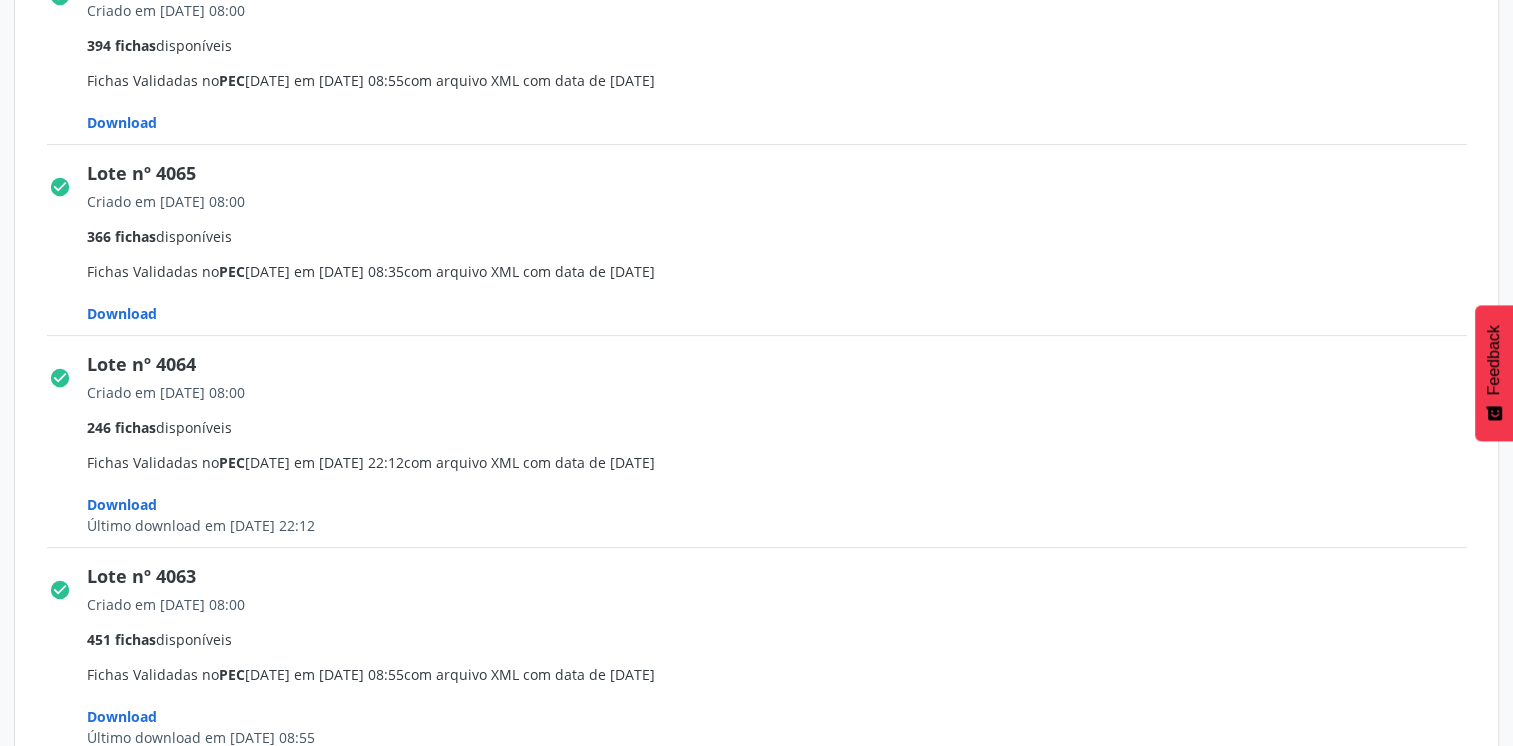 click on "Download" at bounding box center (122, -69) 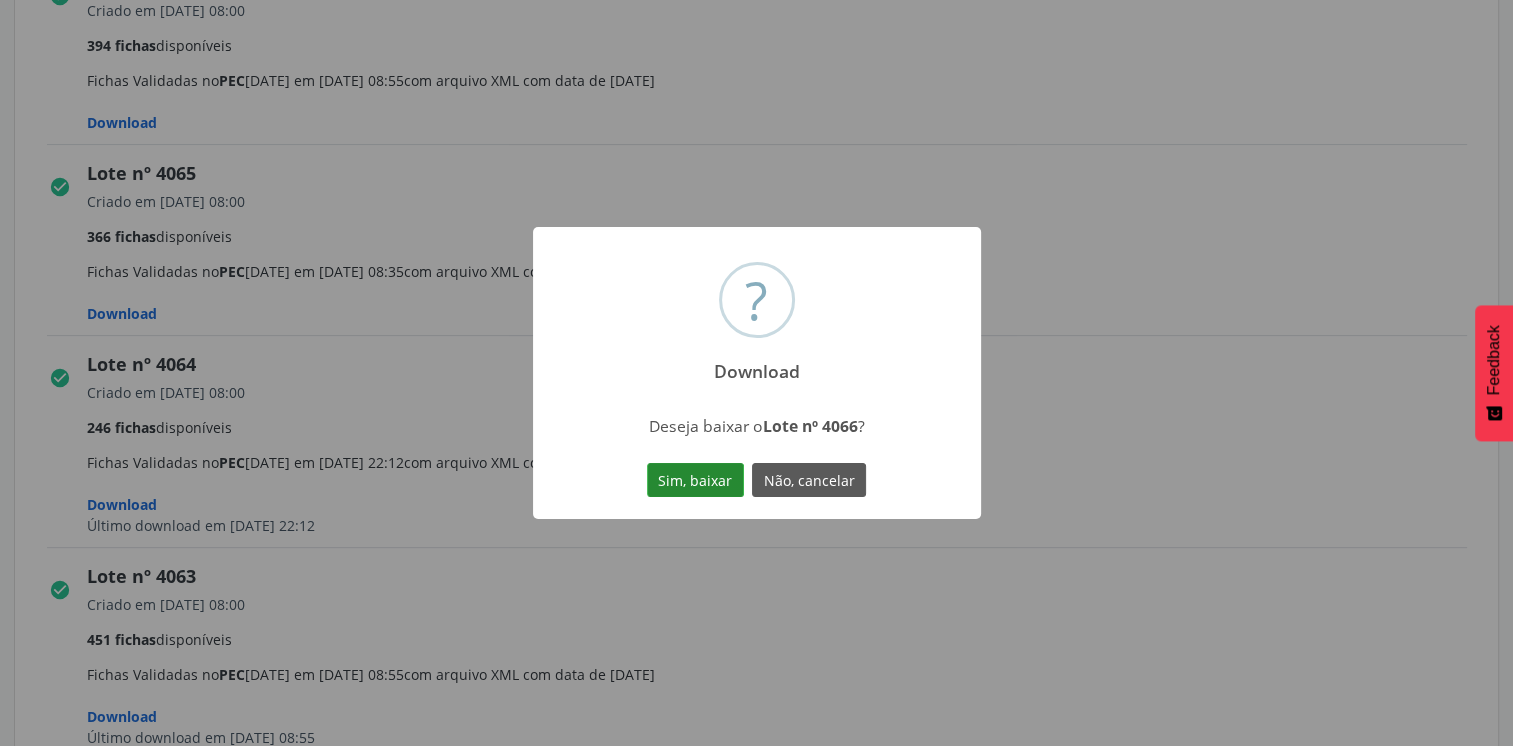 click on "Sim, baixar" at bounding box center [695, 480] 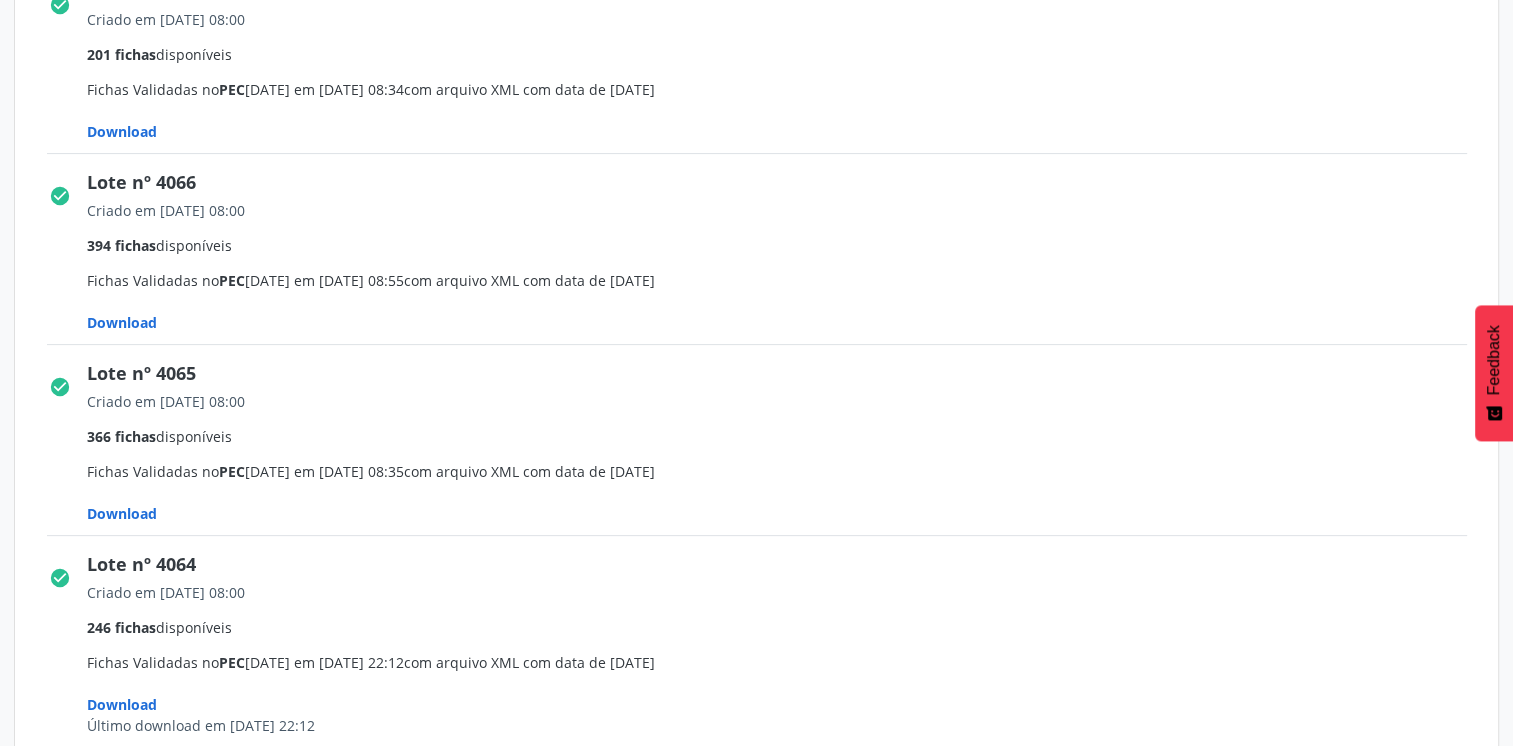 scroll, scrollTop: 400, scrollLeft: 0, axis: vertical 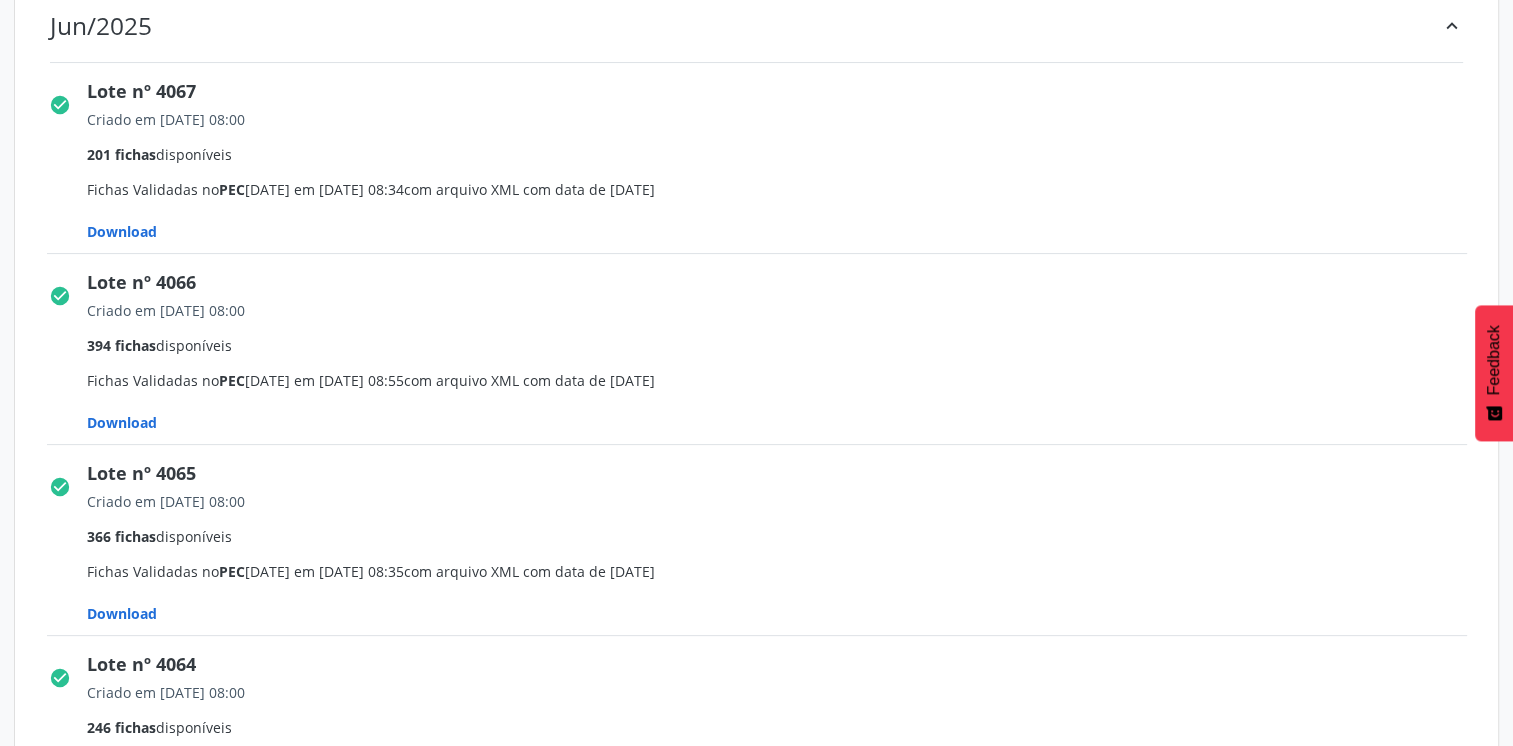 click on "Download" at bounding box center [122, 231] 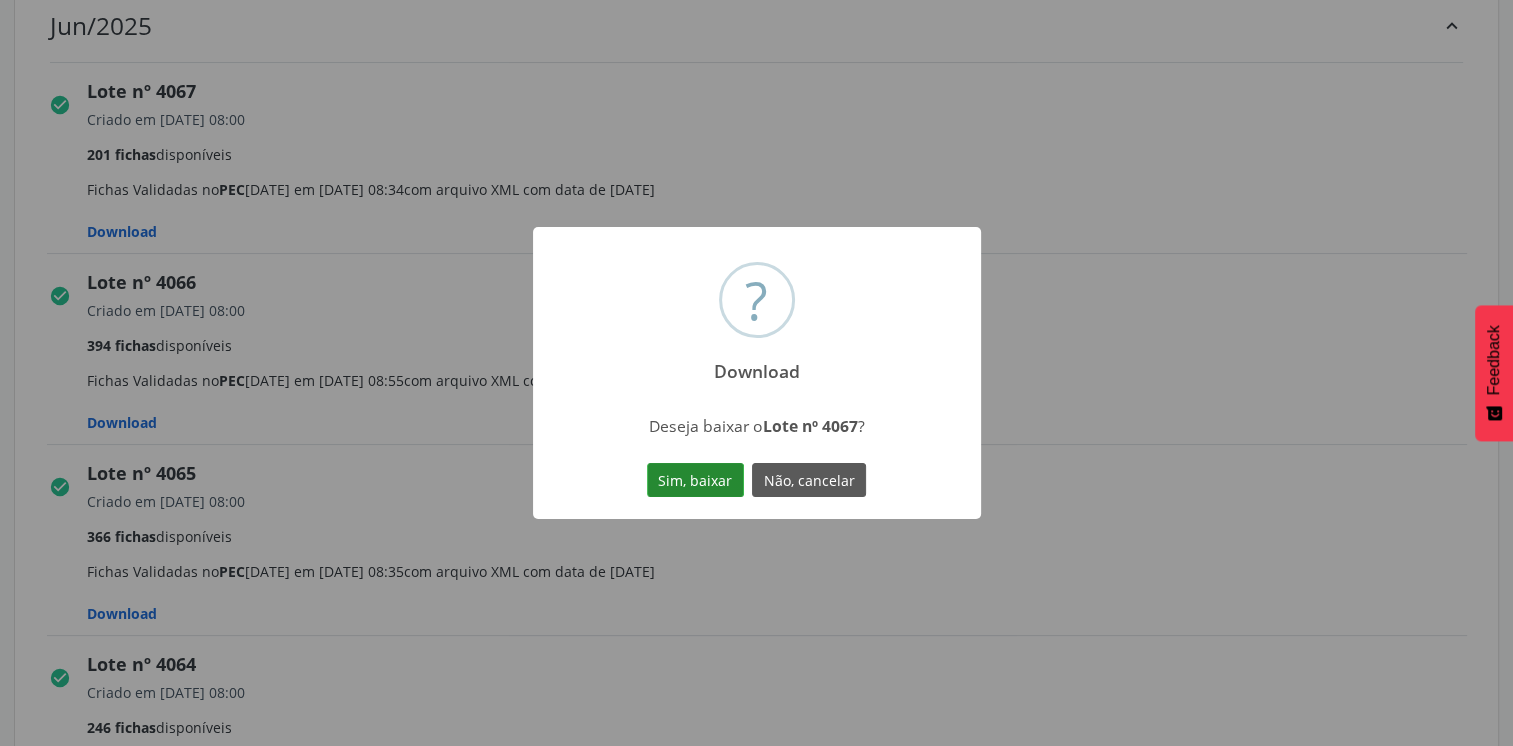 click on "Sim, baixar" at bounding box center (695, 480) 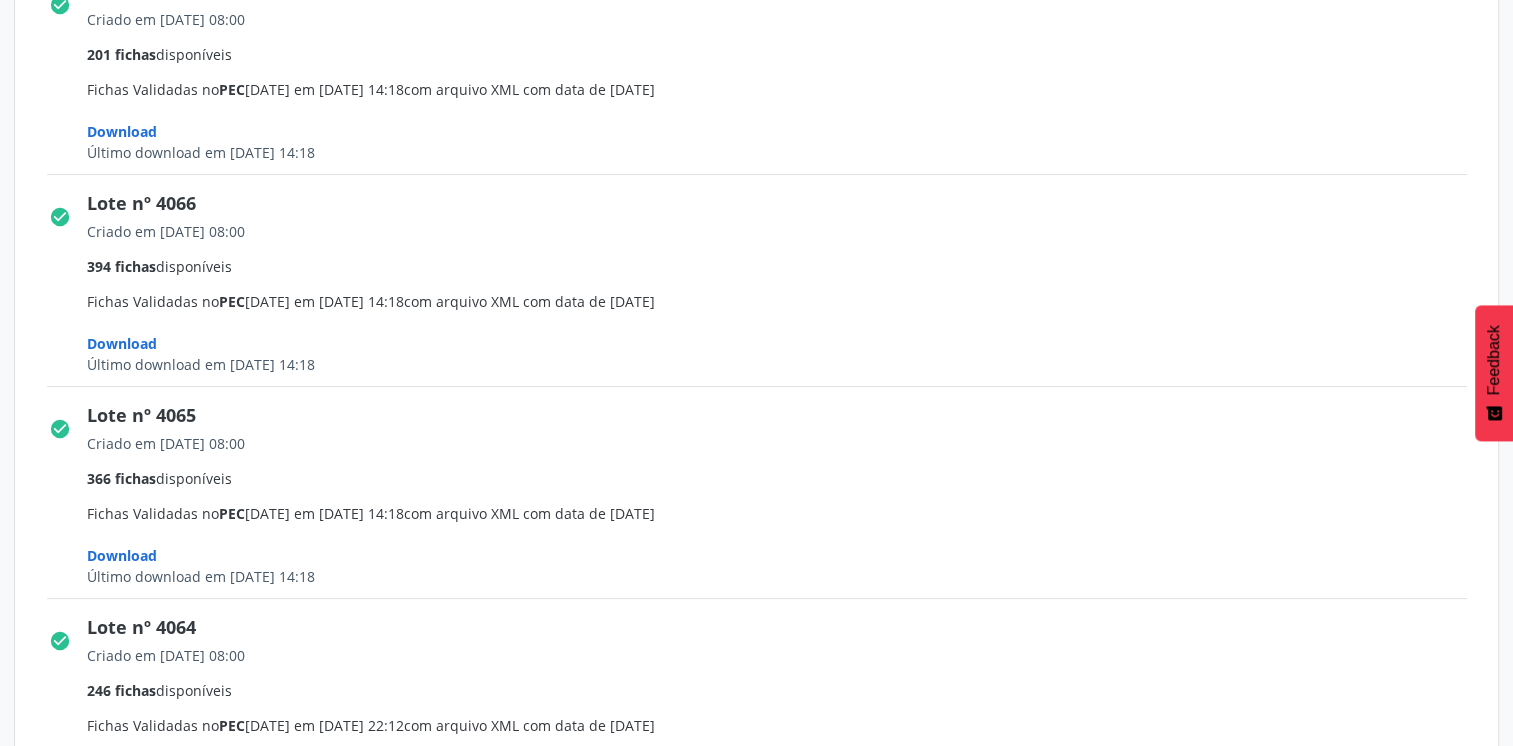 scroll, scrollTop: 600, scrollLeft: 0, axis: vertical 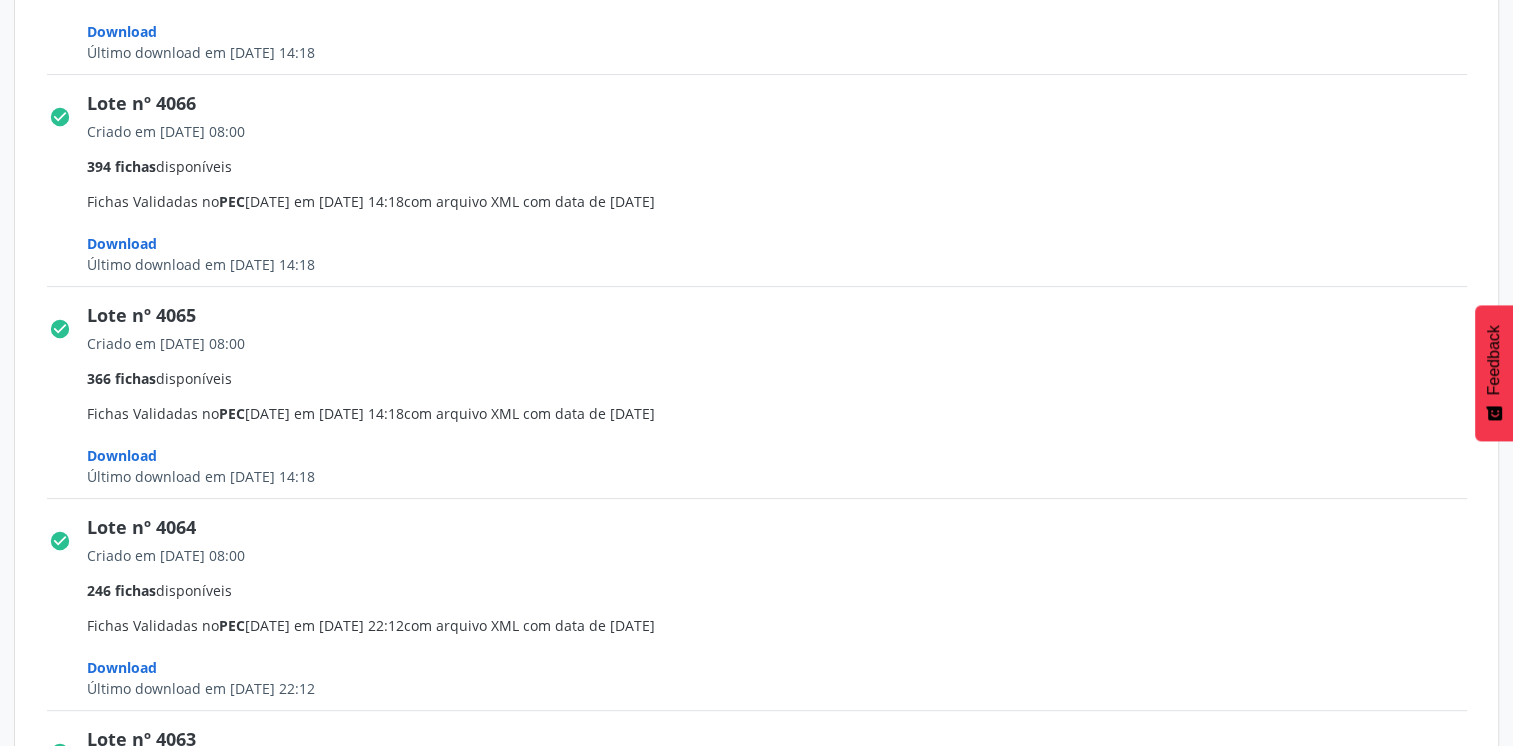 drag, startPoint x: 272, startPoint y: 406, endPoint x: 1052, endPoint y: 262, distance: 793.1809 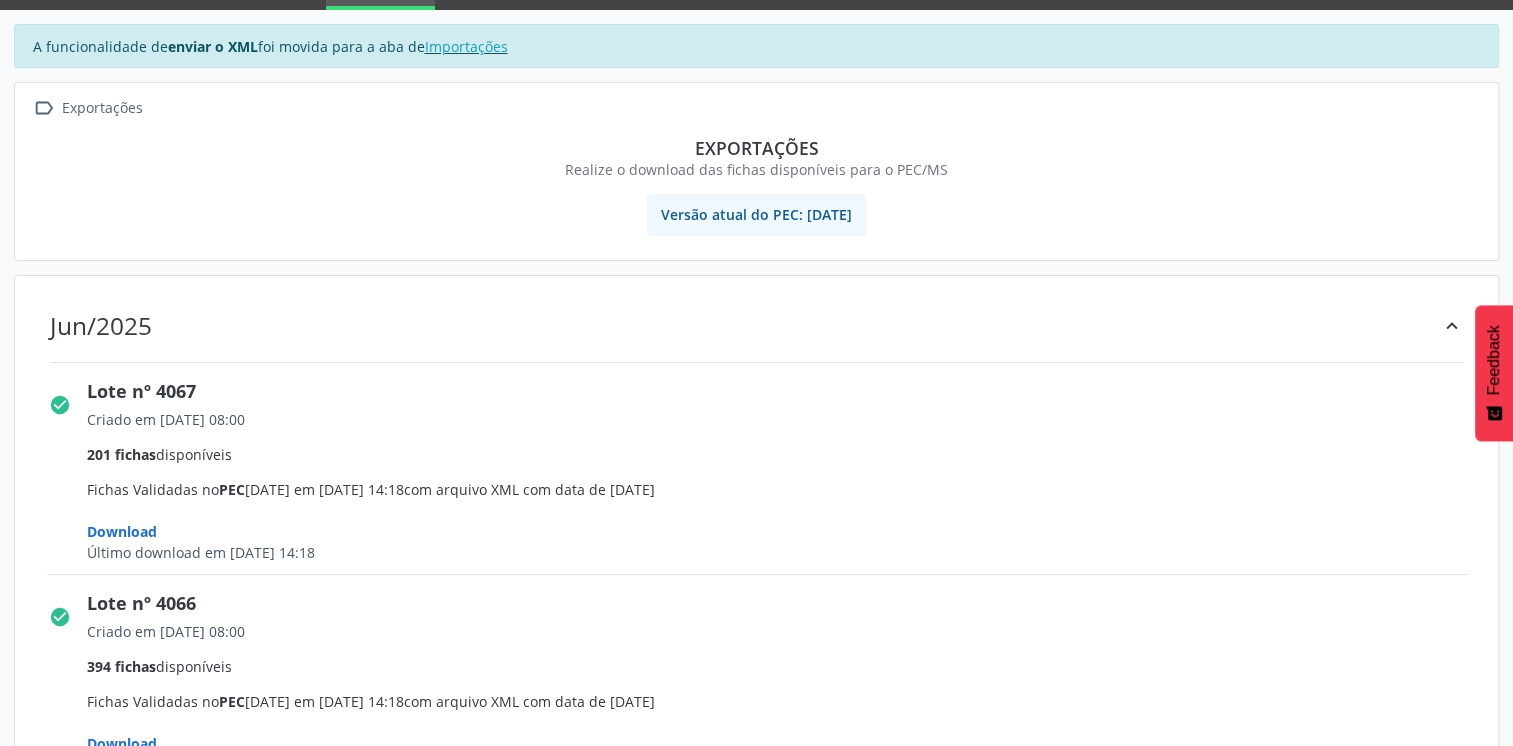 scroll, scrollTop: 0, scrollLeft: 0, axis: both 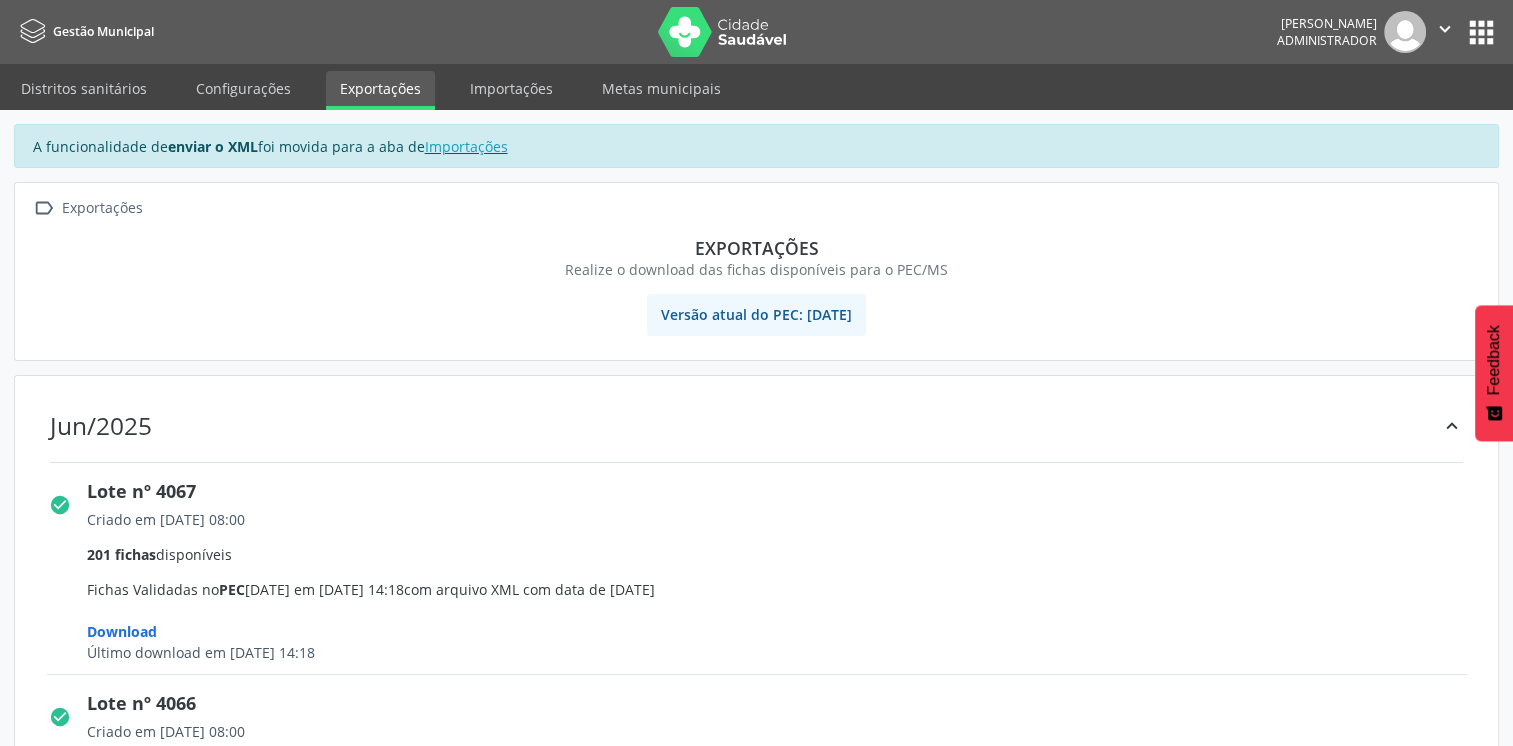 click on "" at bounding box center [1445, 29] 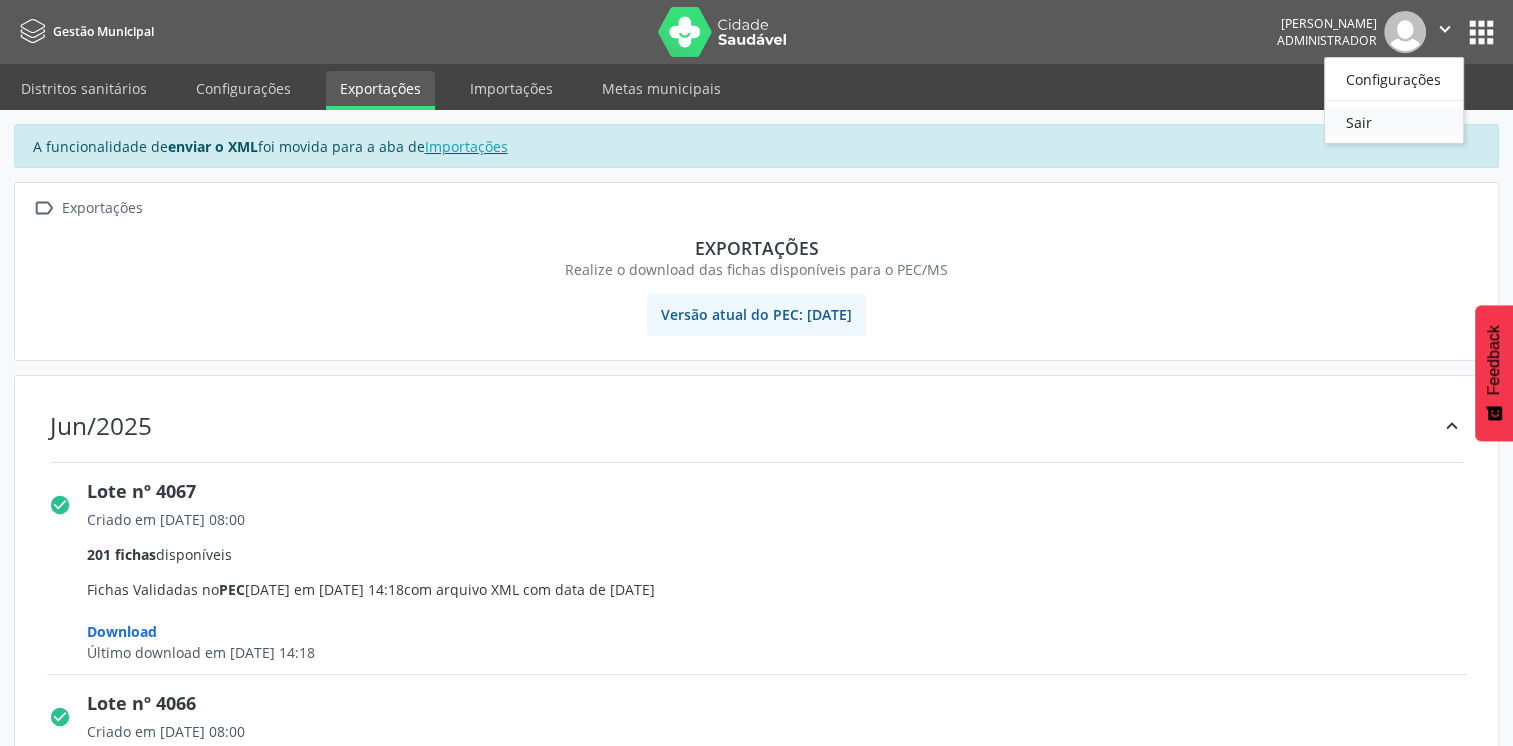 click on "Sair" at bounding box center (1394, 122) 